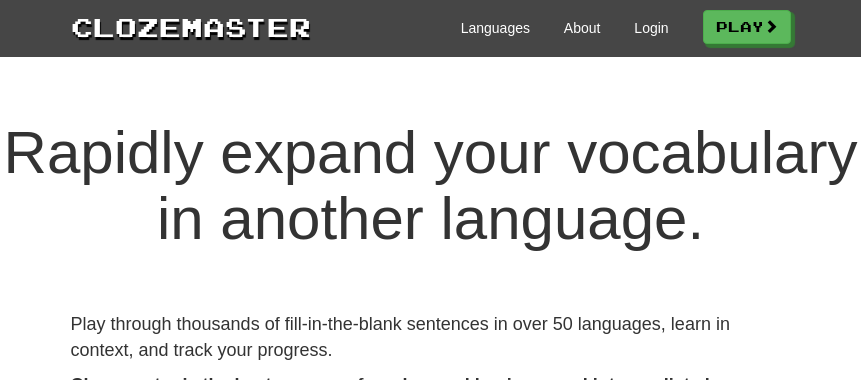 scroll, scrollTop: 200, scrollLeft: 0, axis: vertical 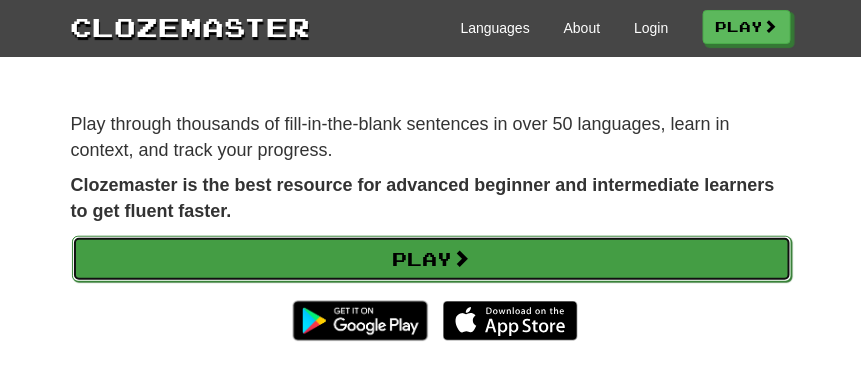 click on "Play" at bounding box center [432, 259] 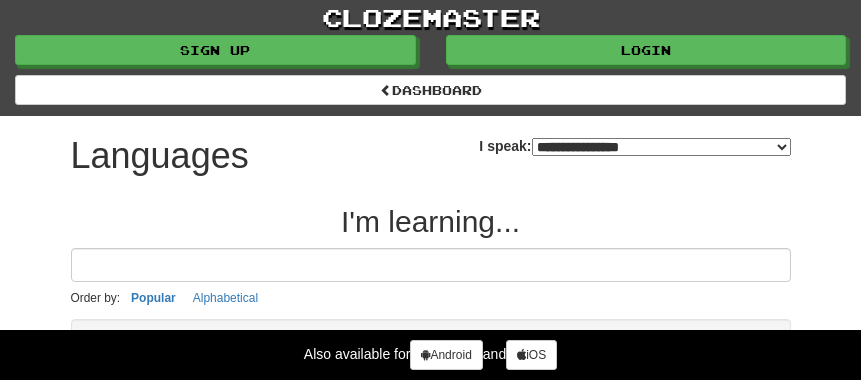 select on "*******" 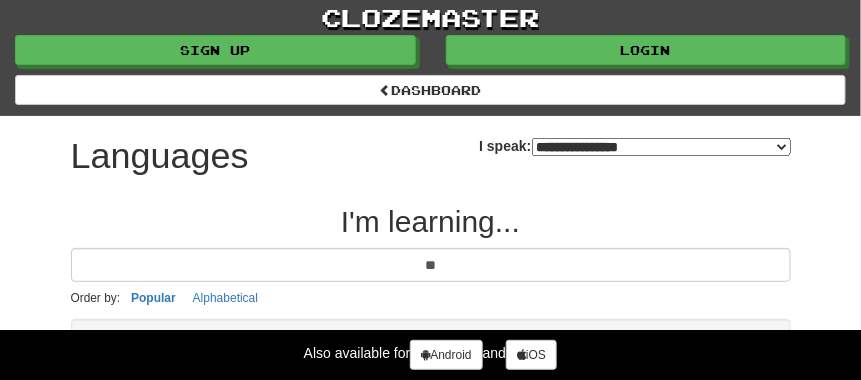 click on "**" at bounding box center (431, 265) 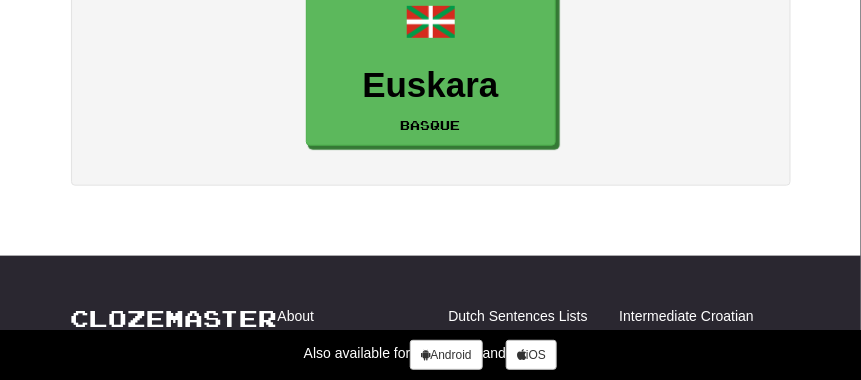 scroll, scrollTop: 400, scrollLeft: 0, axis: vertical 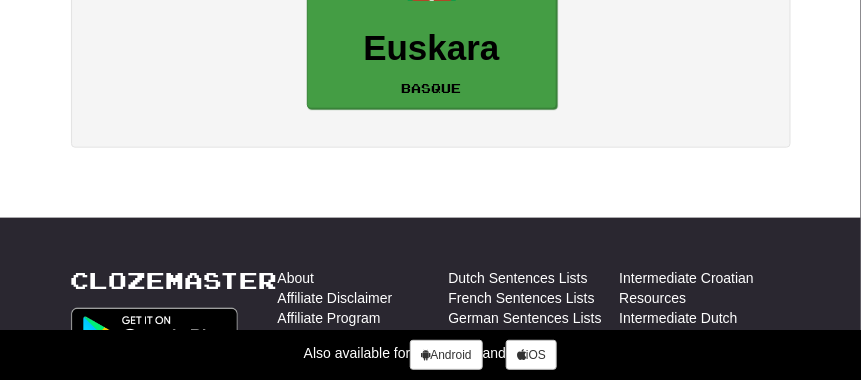 type on "******" 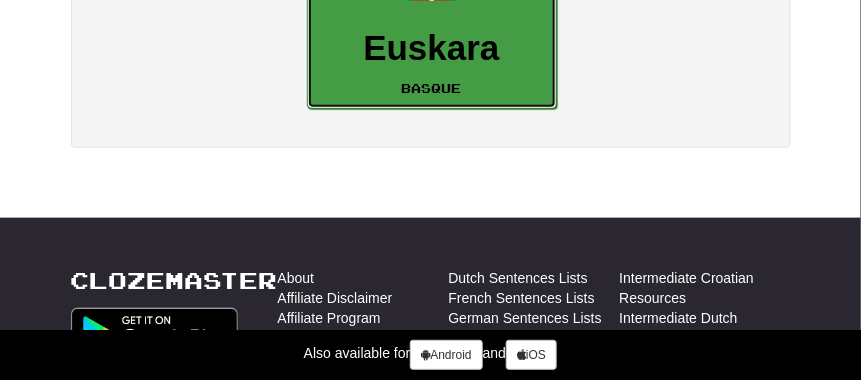 click on "Basque" at bounding box center (432, 88) 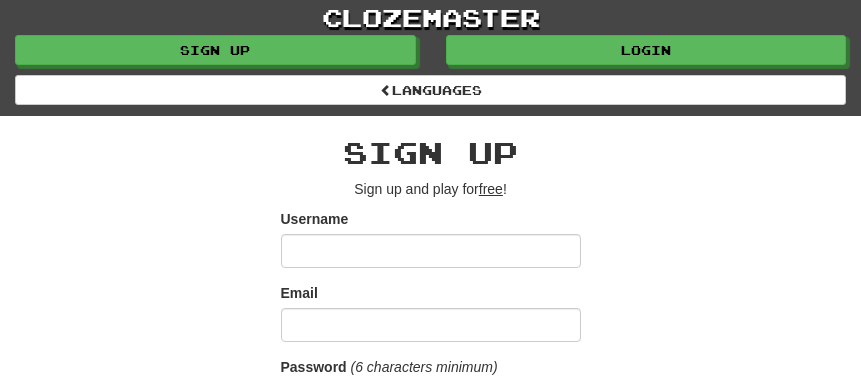 drag, startPoint x: 0, startPoint y: 0, endPoint x: 333, endPoint y: 236, distance: 408.14825 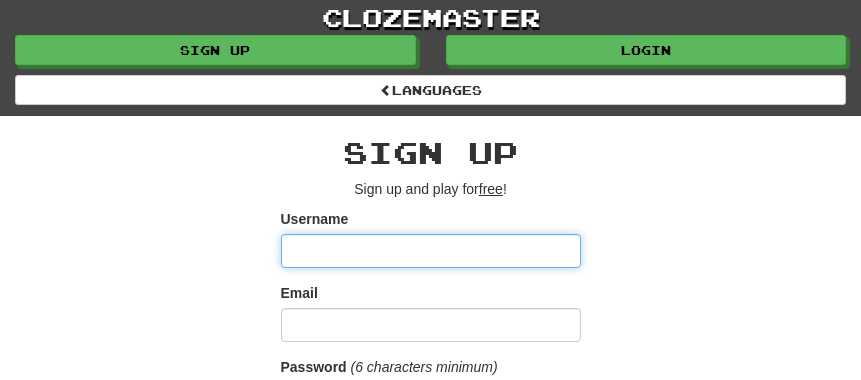 click on "Username" at bounding box center [431, 251] 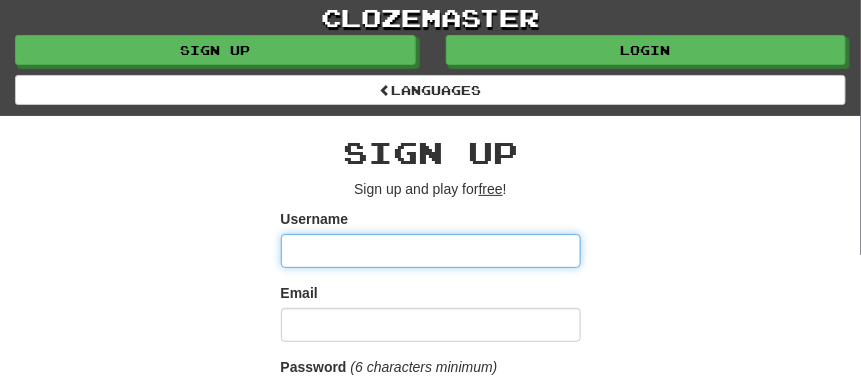 click on "Username" at bounding box center (431, 251) 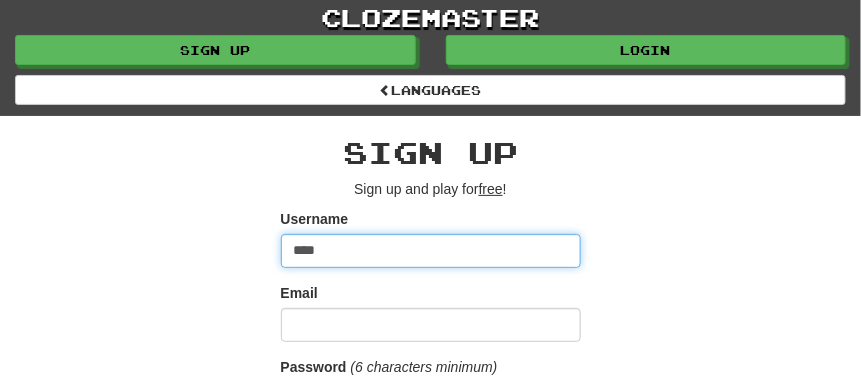 click on "*******" at bounding box center [431, 645] 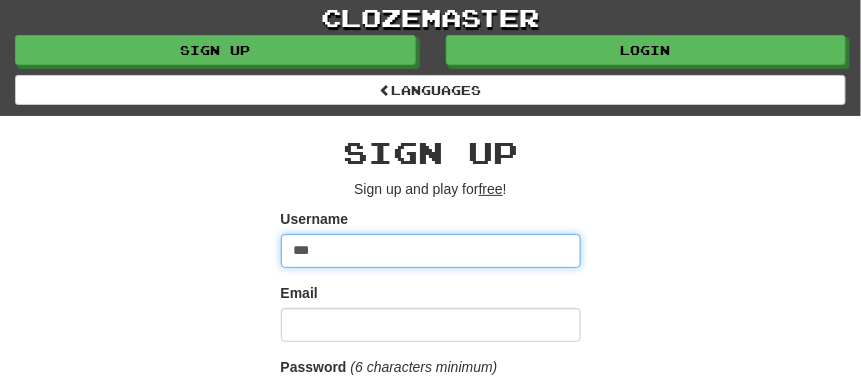 type on "***" 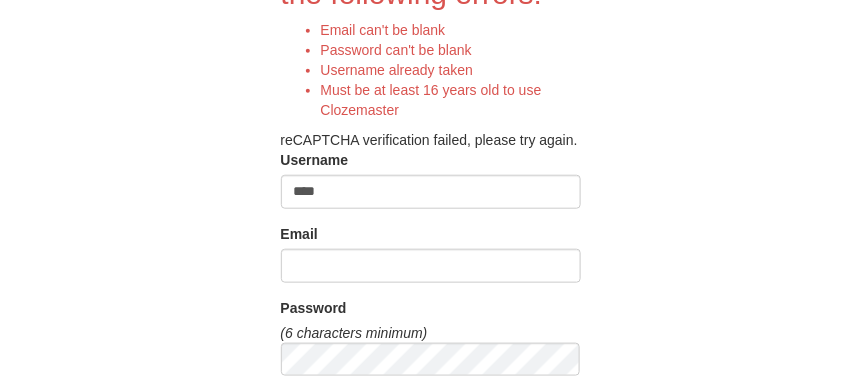 scroll, scrollTop: 275, scrollLeft: 0, axis: vertical 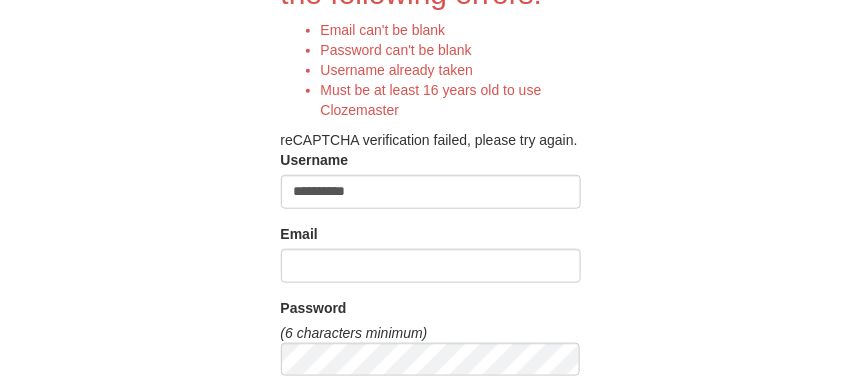 click on "**********" at bounding box center (431, 192) 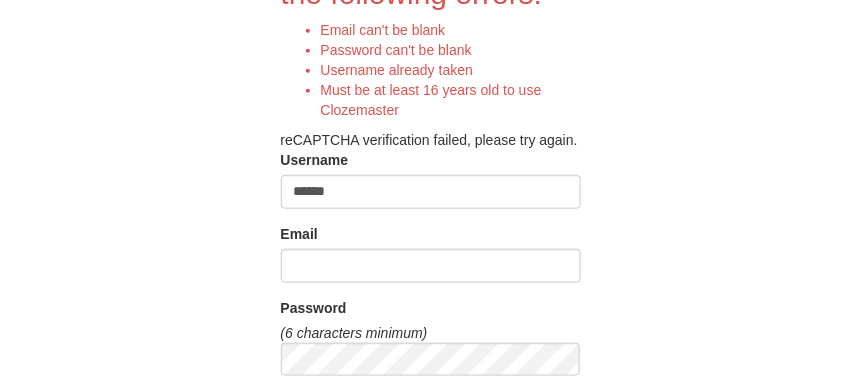 type on "******" 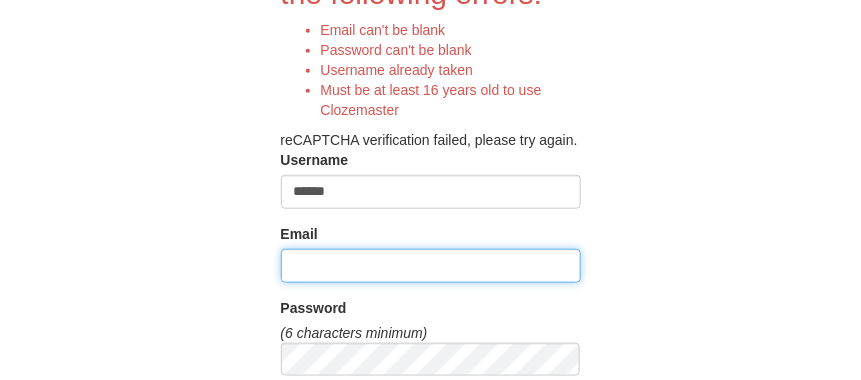 drag, startPoint x: 365, startPoint y: 268, endPoint x: 327, endPoint y: 249, distance: 42.48529 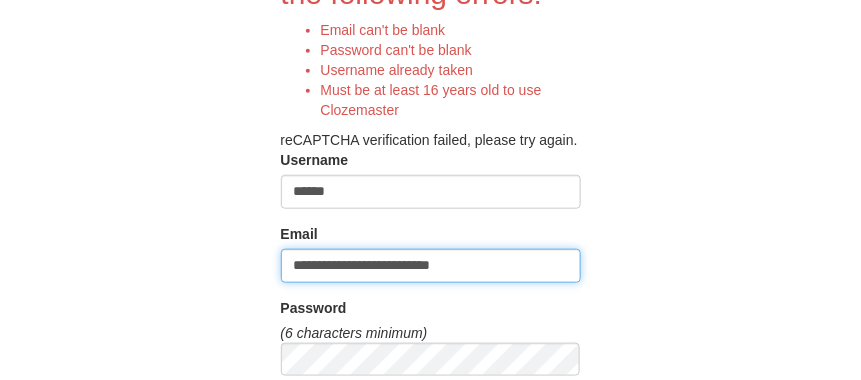 type on "**********" 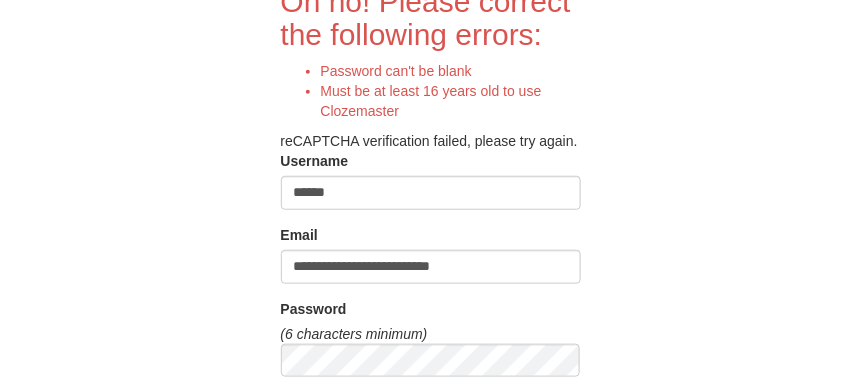 scroll, scrollTop: 234, scrollLeft: 0, axis: vertical 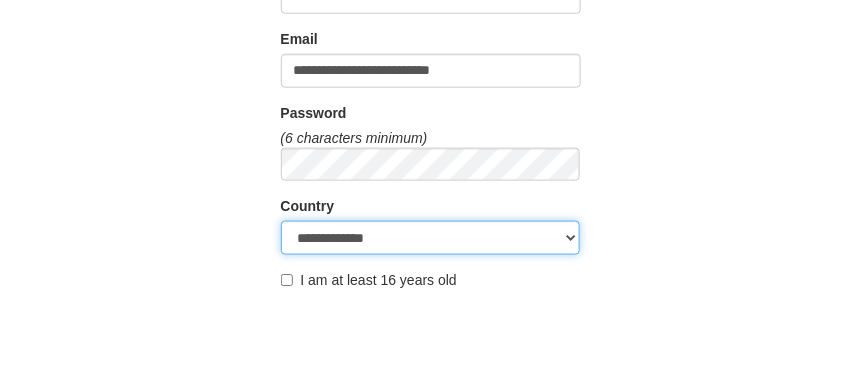 click on "**********" at bounding box center [431, 238] 